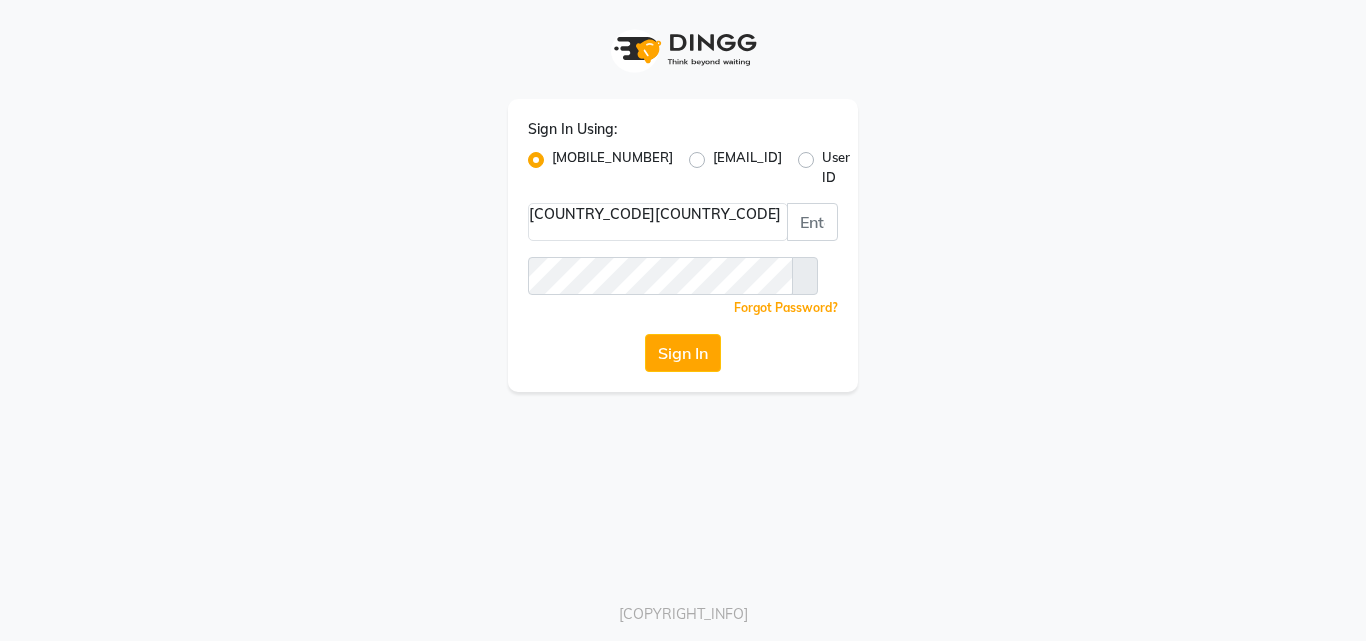 scroll, scrollTop: 0, scrollLeft: 0, axis: both 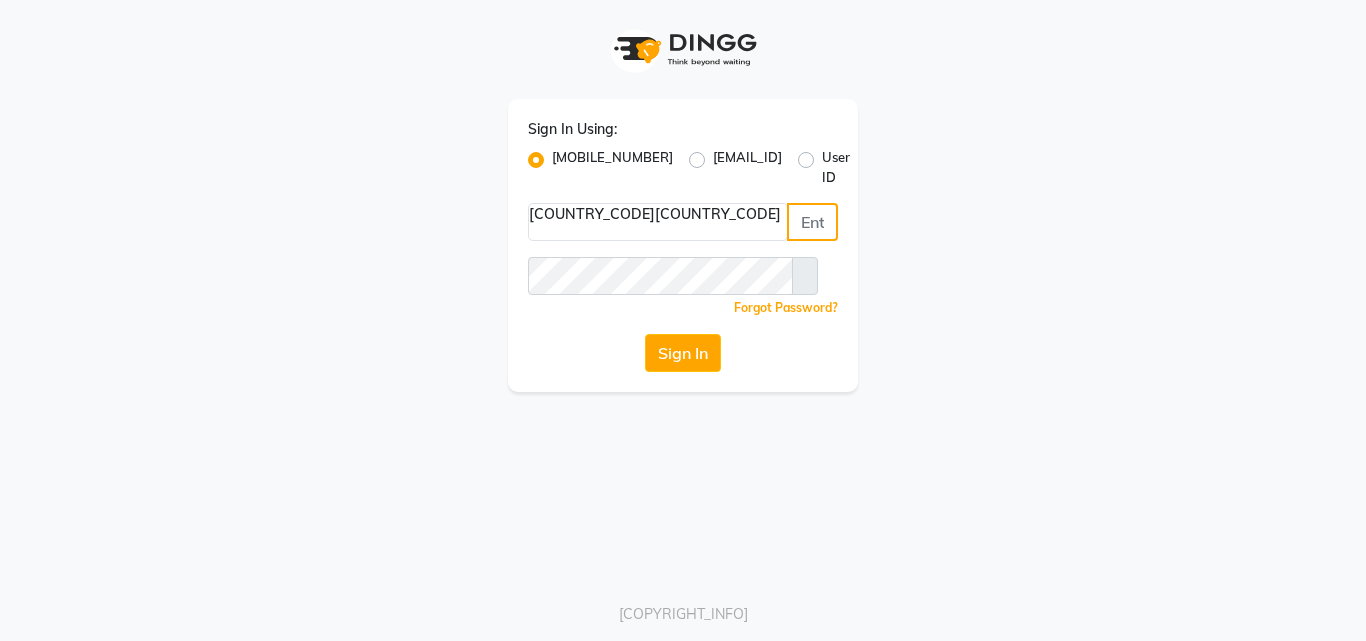 click at bounding box center (812, 222) 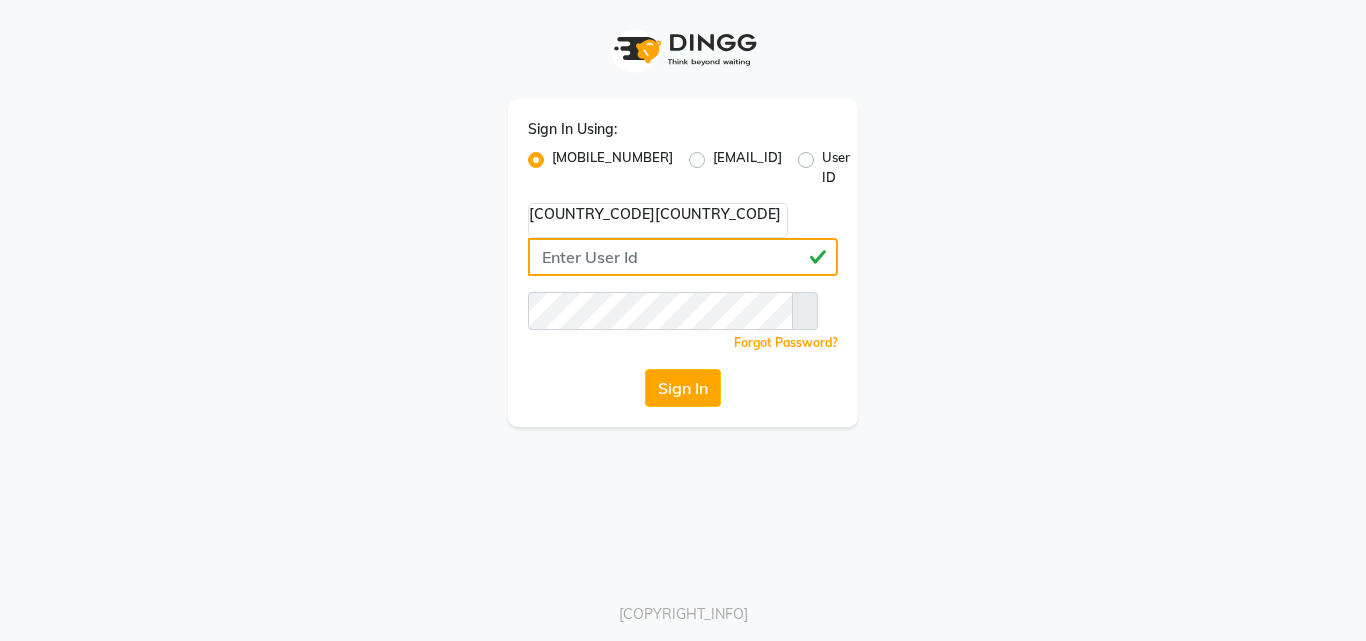 drag, startPoint x: 710, startPoint y: 204, endPoint x: 606, endPoint y: 205, distance: 104.00481 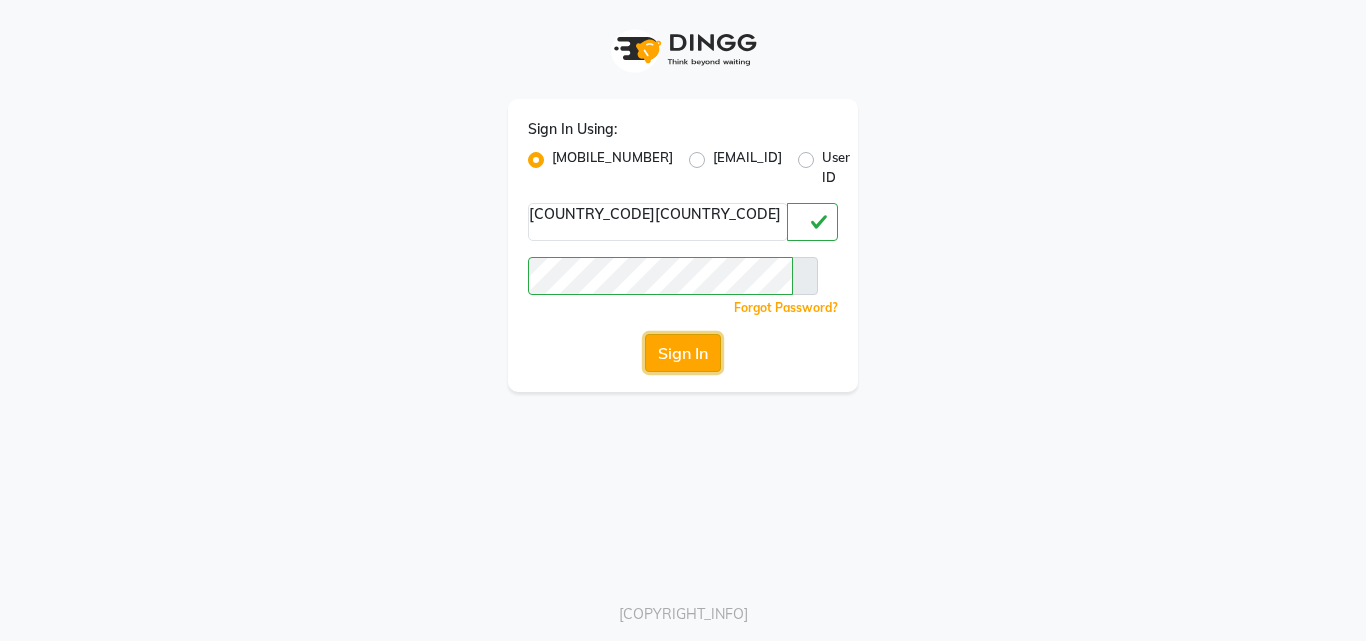 click on "Sign In" at bounding box center (683, 353) 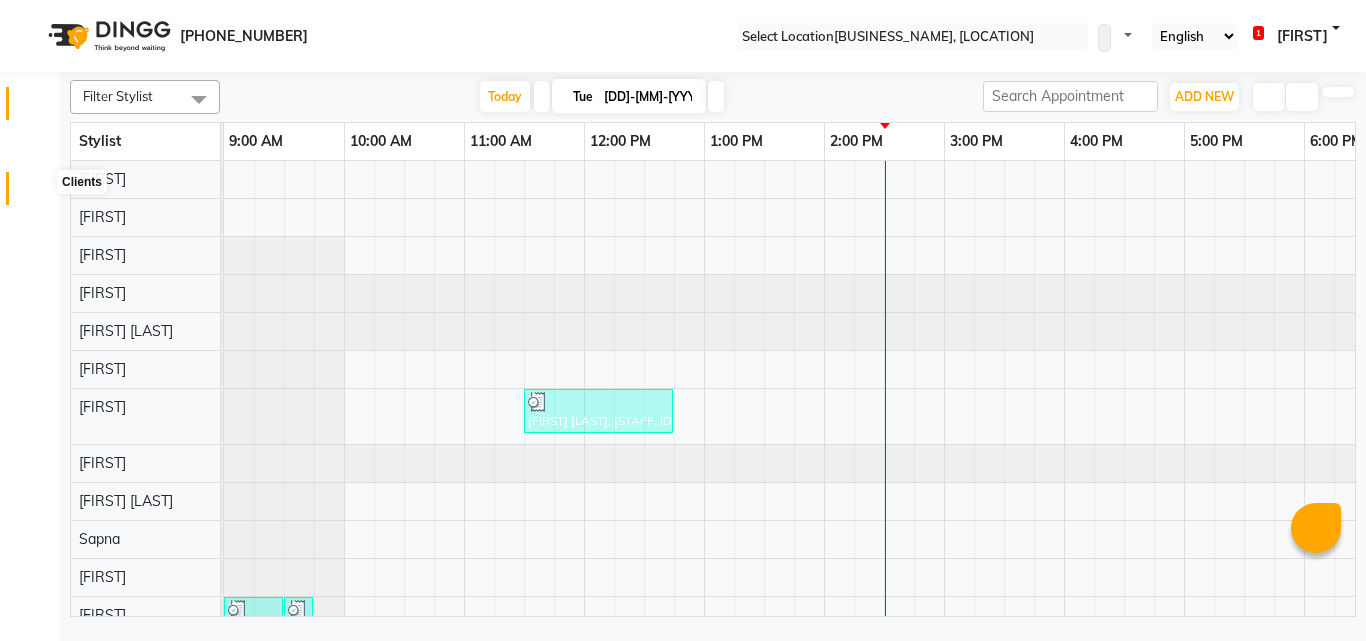 scroll, scrollTop: 0, scrollLeft: 0, axis: both 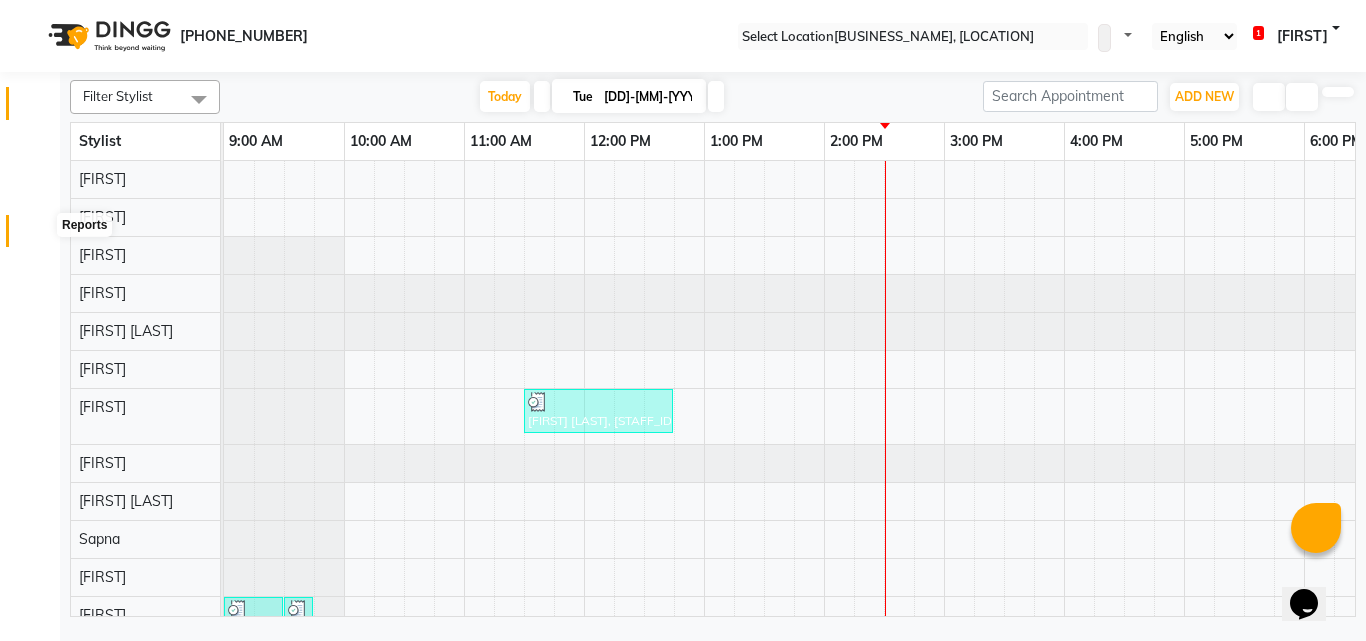 click at bounding box center [38, 236] 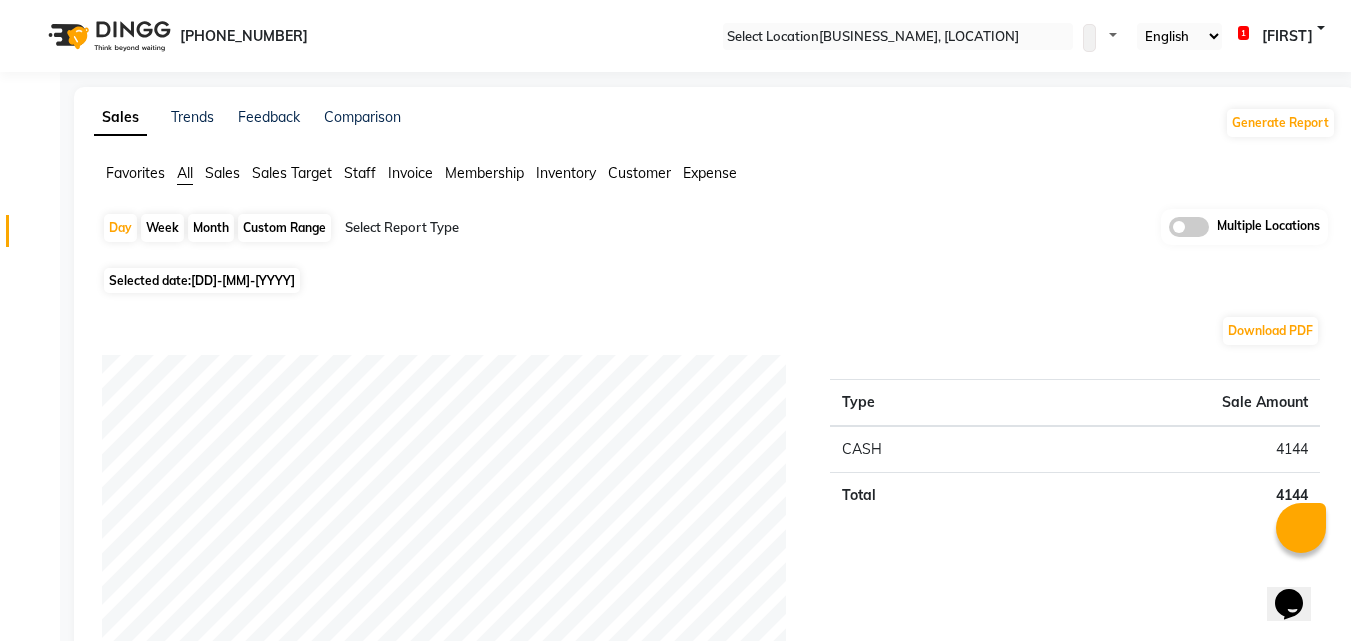 click on "Invoice" at bounding box center (135, 173) 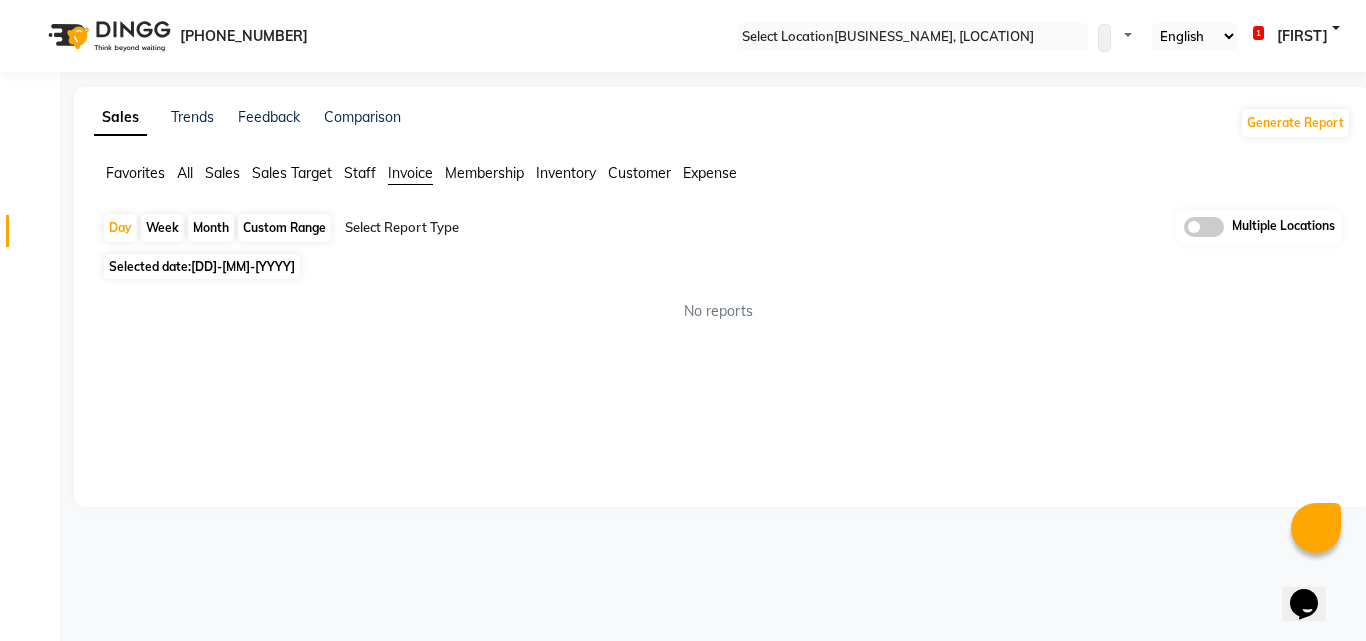 click on "Custom Range" at bounding box center [284, 228] 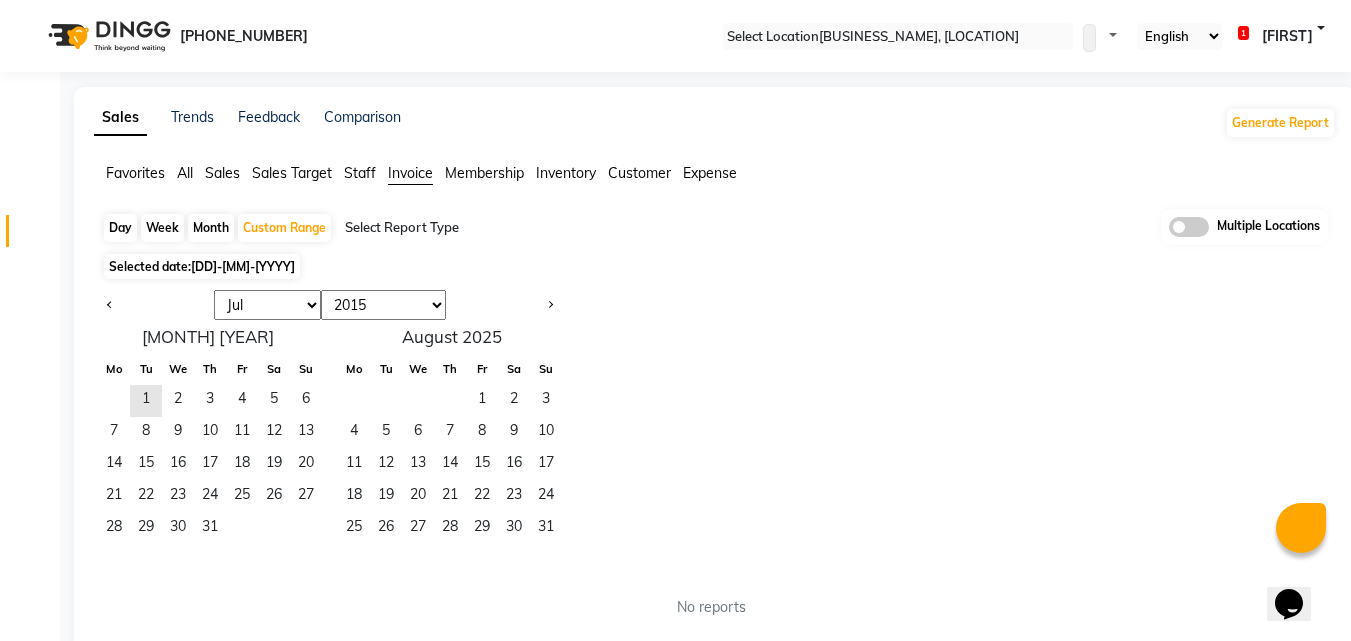 click on "Month" at bounding box center [211, 228] 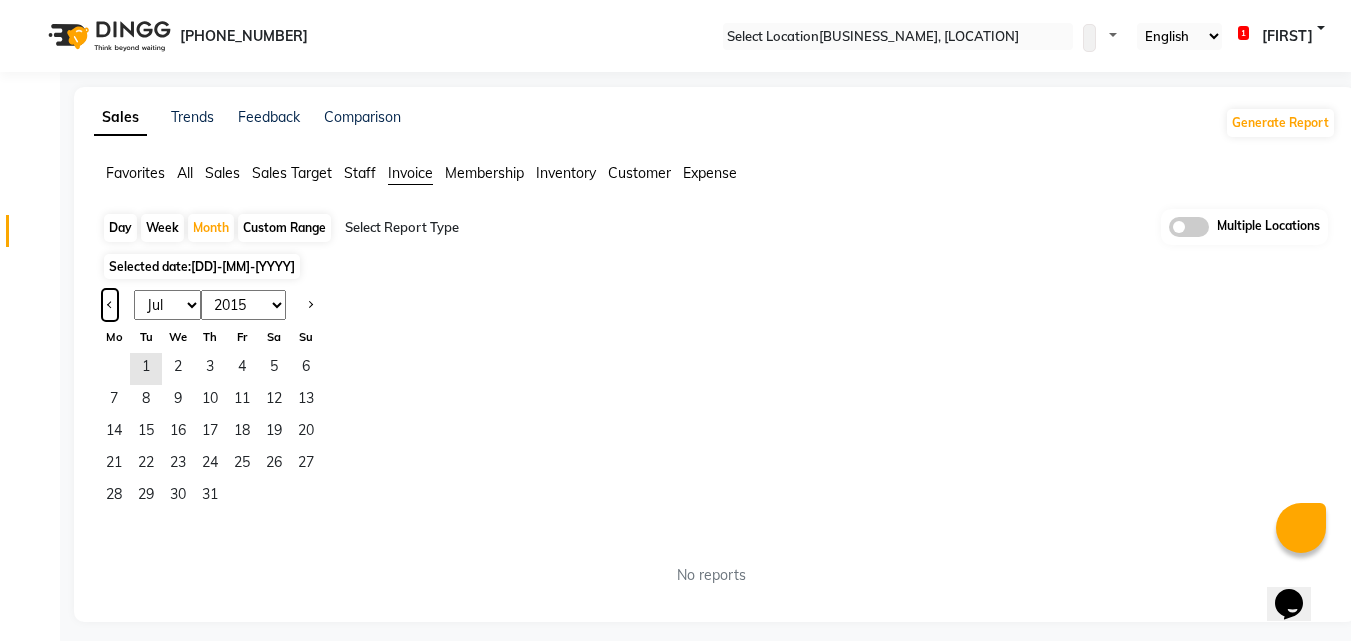 click at bounding box center [110, 303] 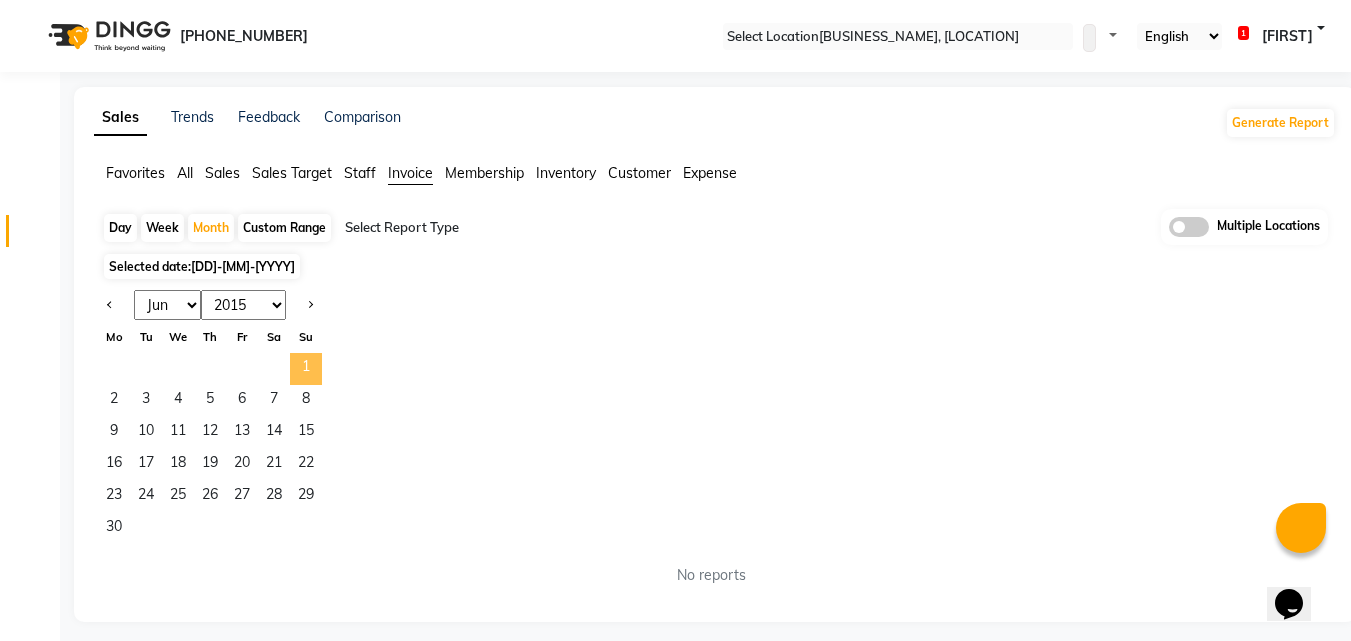 click on "1" at bounding box center [306, 369] 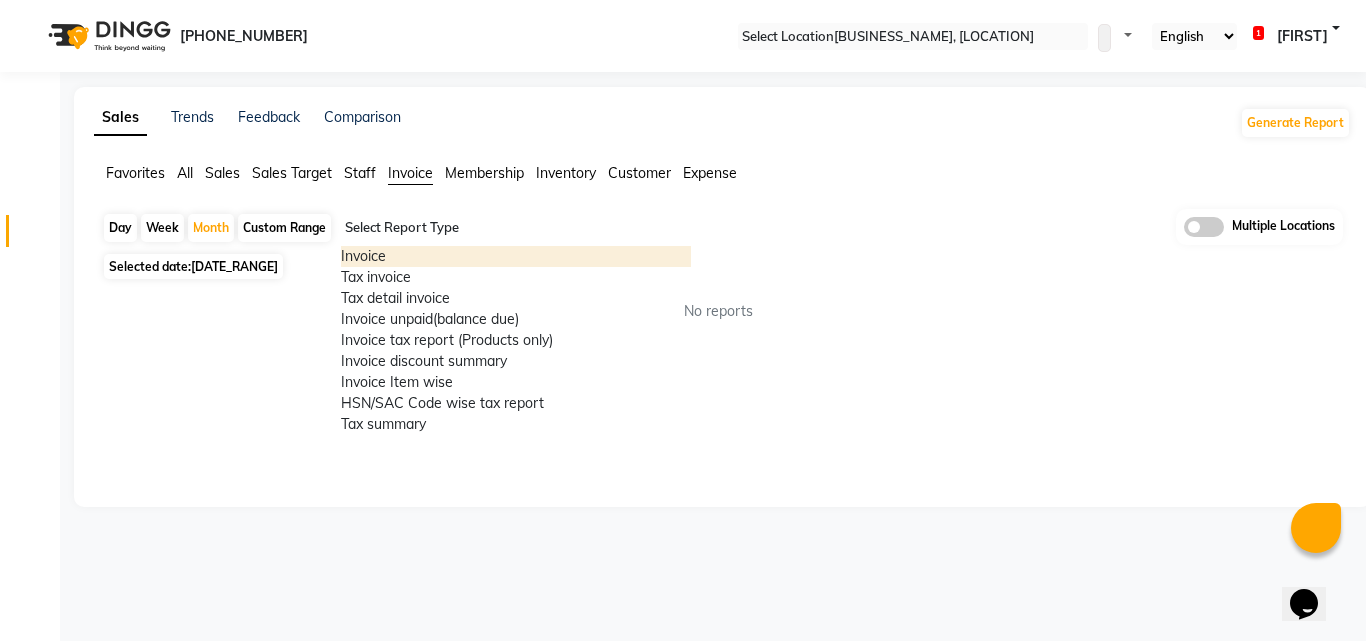 click at bounding box center (516, 228) 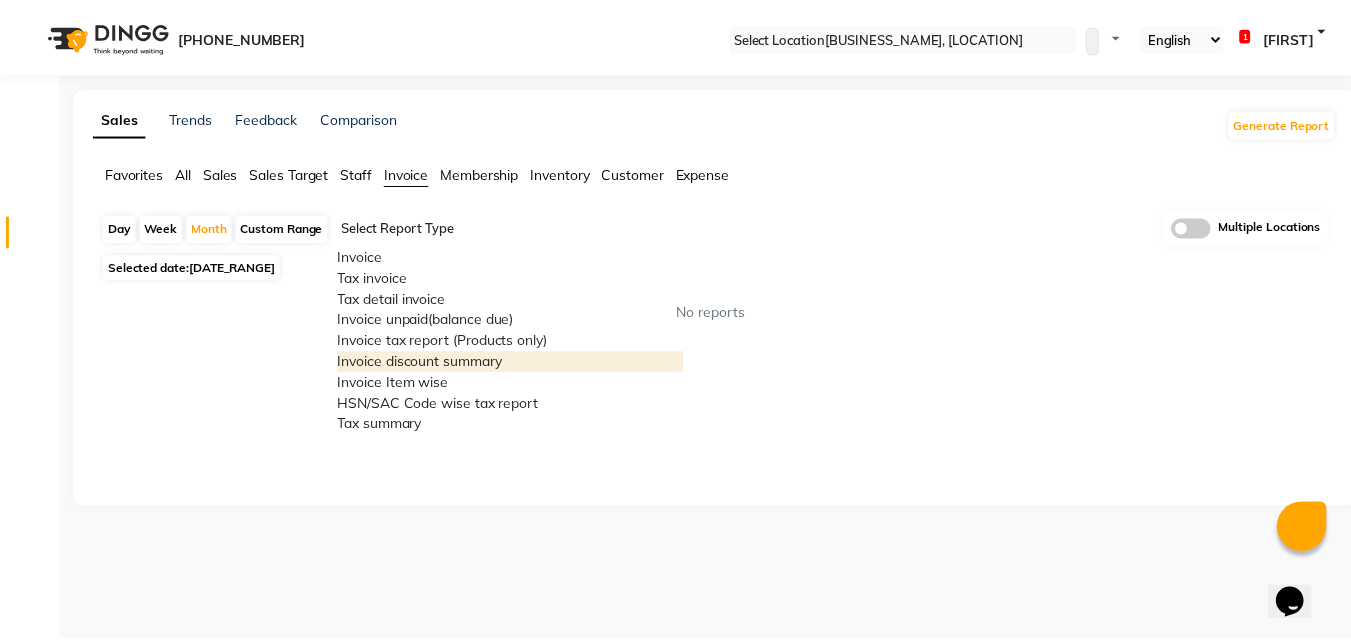scroll, scrollTop: 120, scrollLeft: 0, axis: vertical 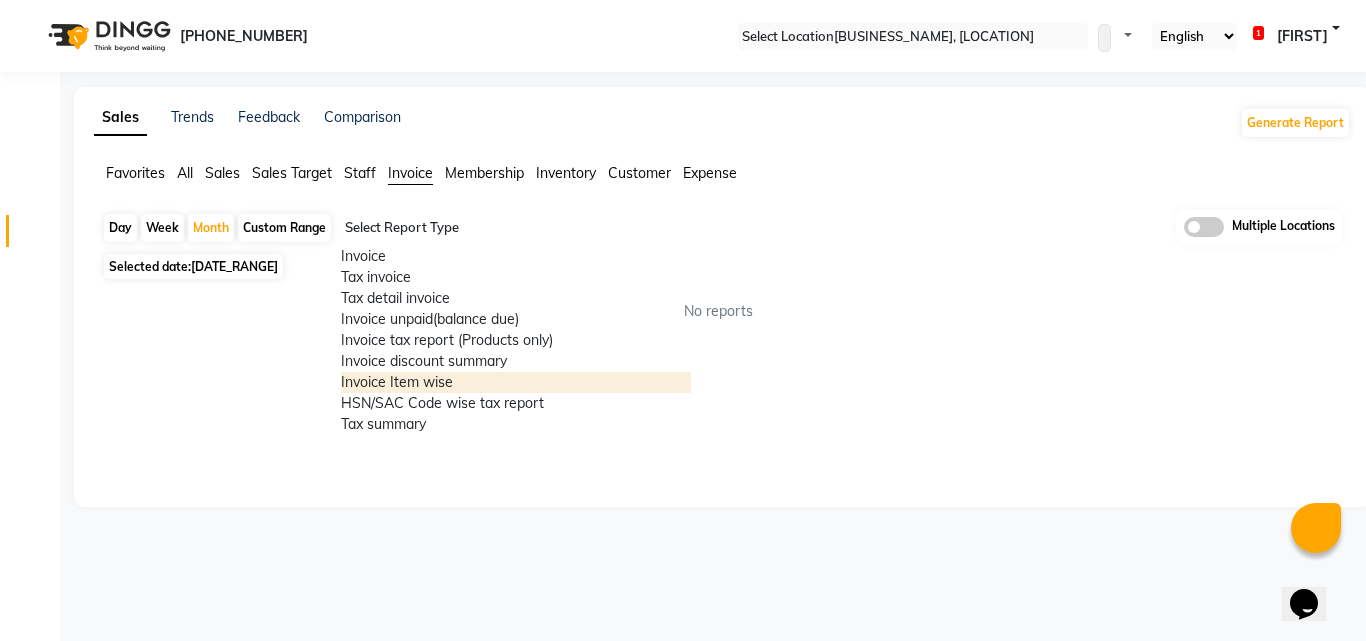 click on "Invoice Item wise" at bounding box center [516, 382] 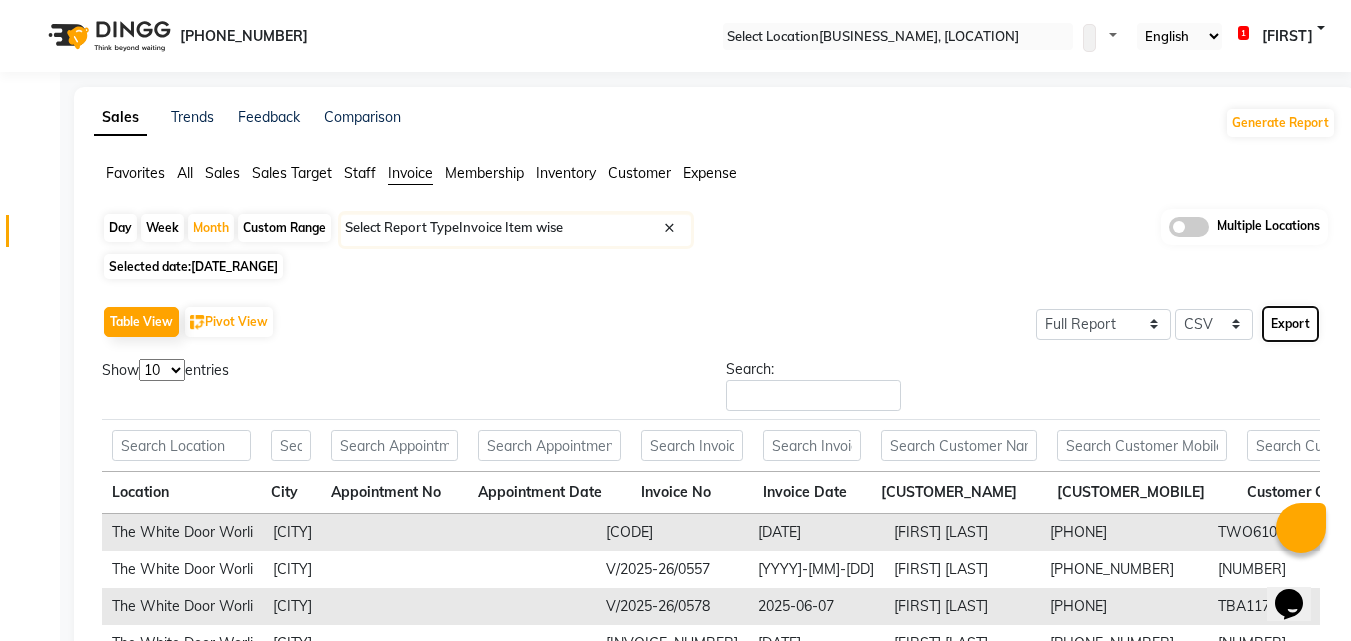 click on "Export" at bounding box center (1290, 324) 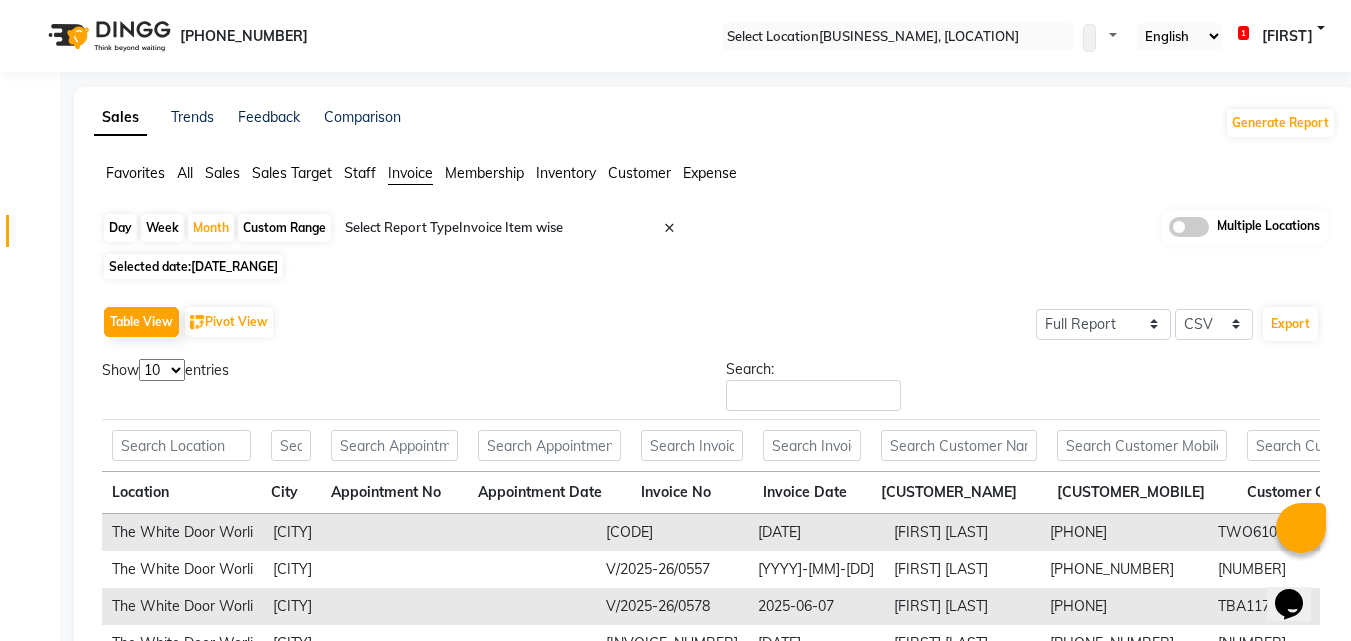 click at bounding box center [898, 37] 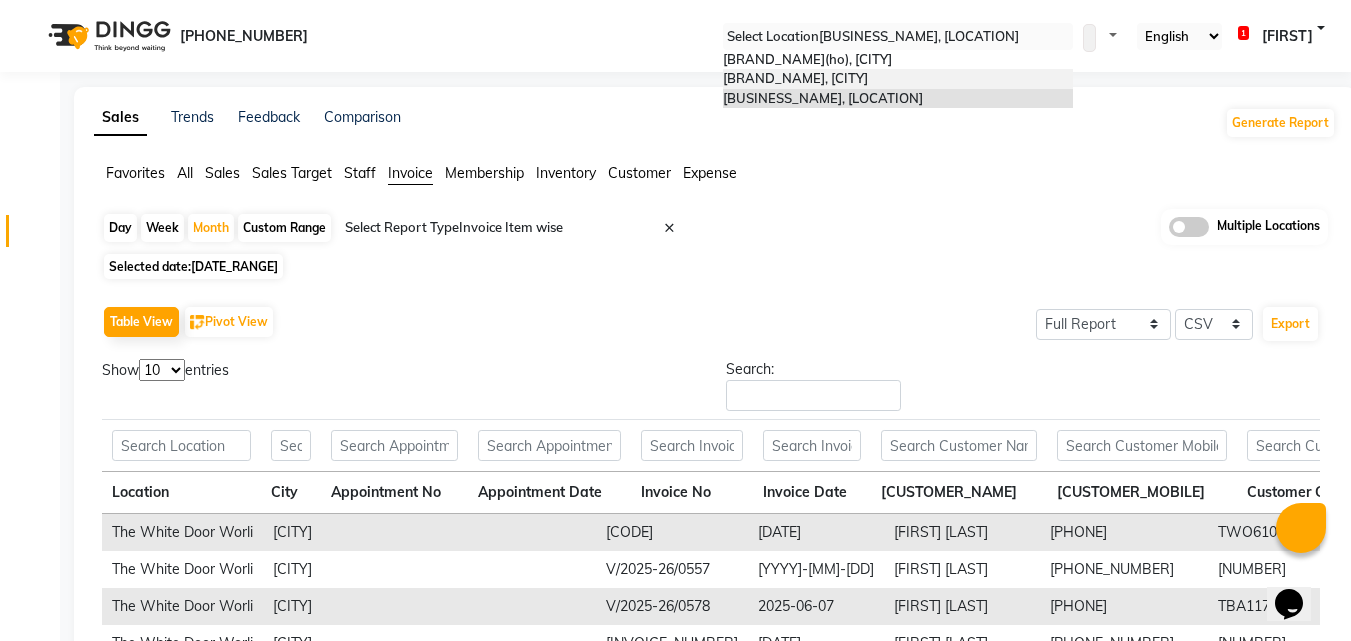 click on "[BRAND_NAME], [CITY]" at bounding box center [795, 78] 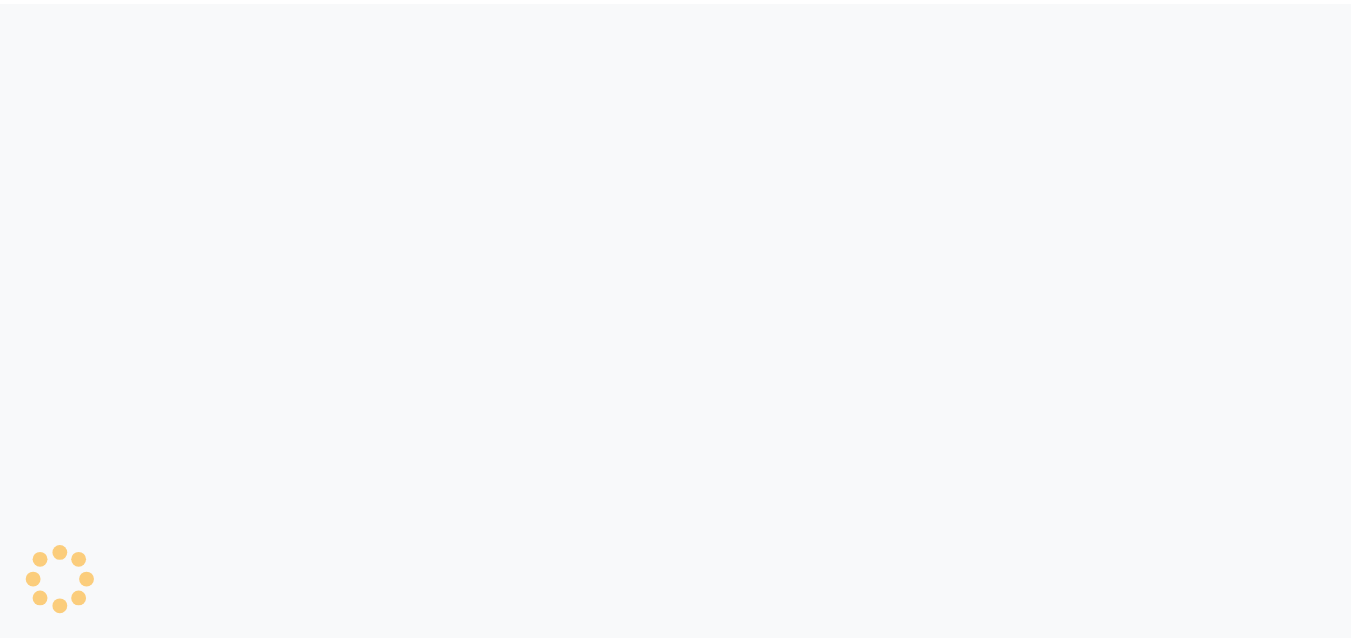 scroll, scrollTop: 0, scrollLeft: 0, axis: both 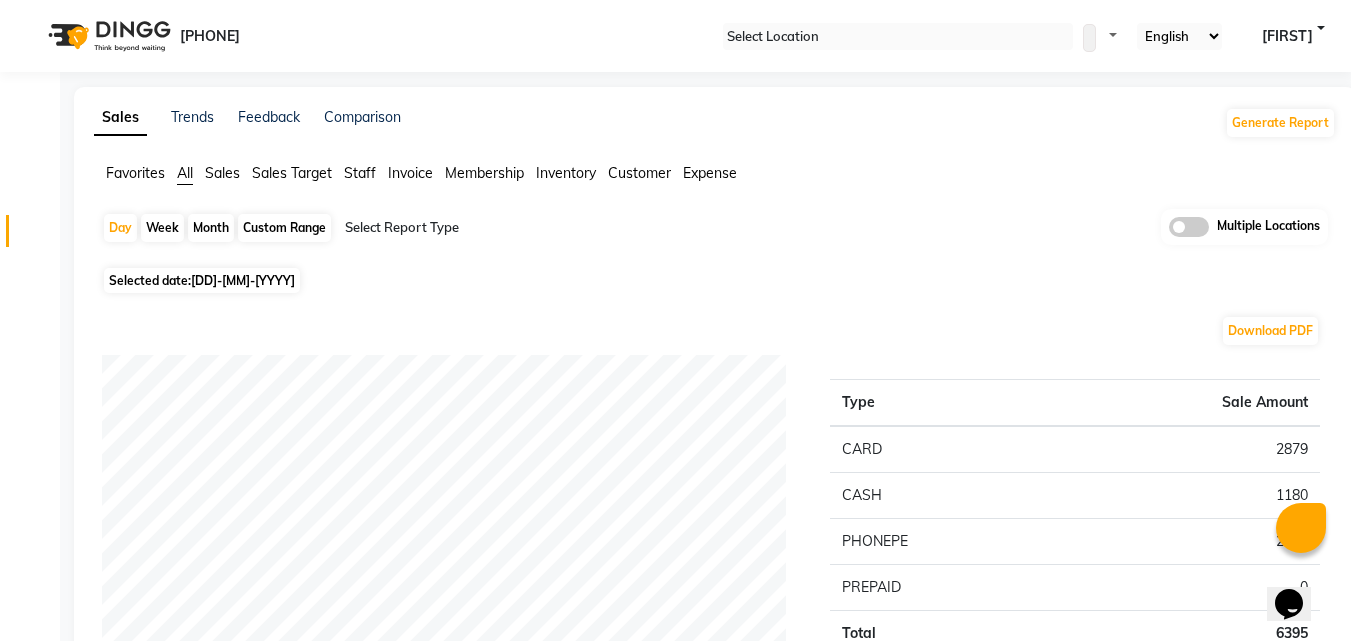 click at bounding box center (898, 37) 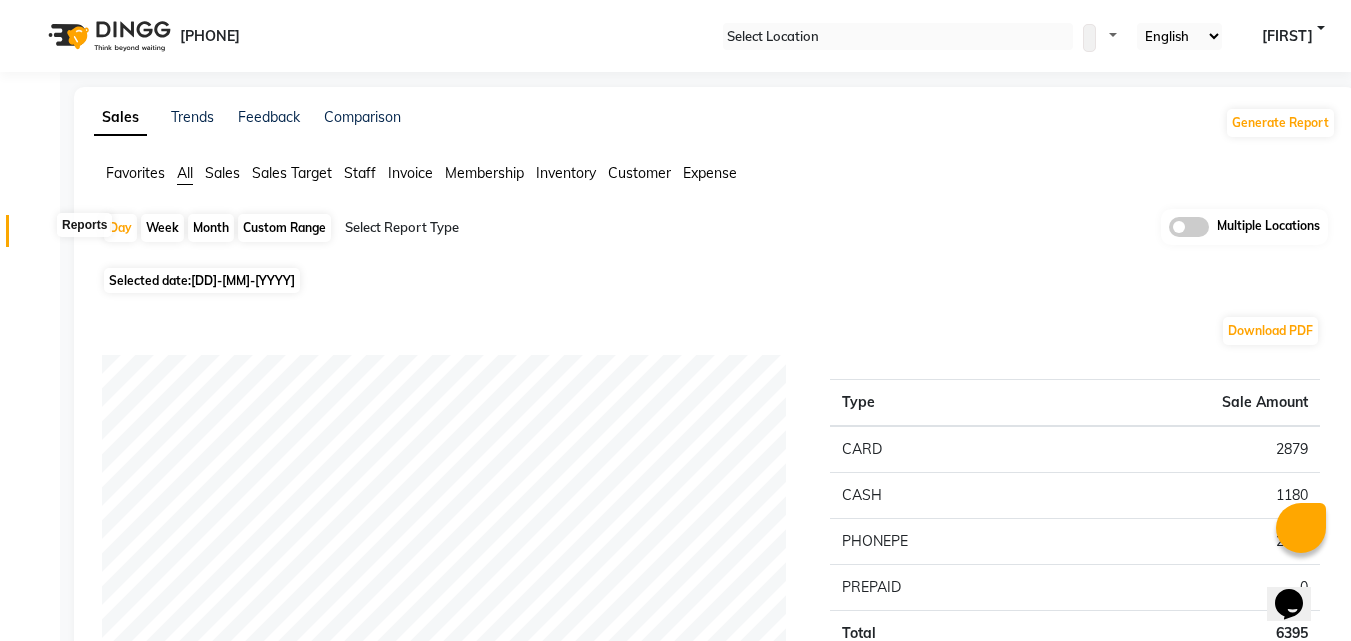 click at bounding box center (38, 236) 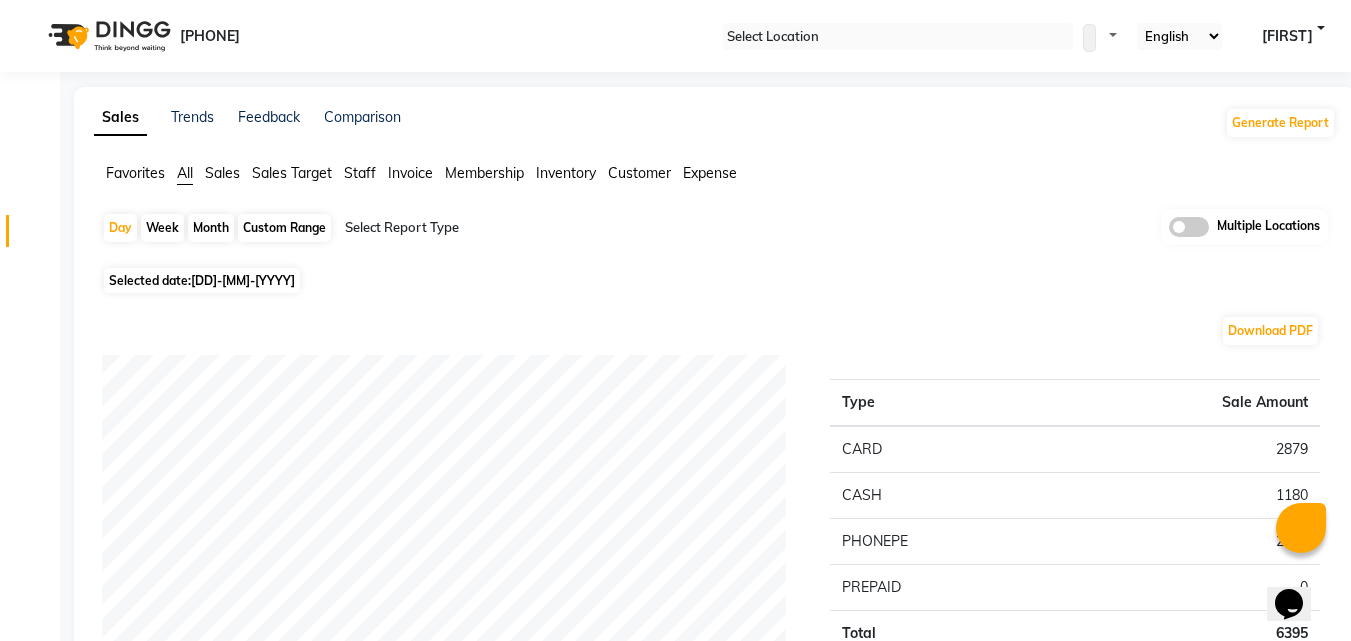 click on "Select Location" at bounding box center (898, 36) 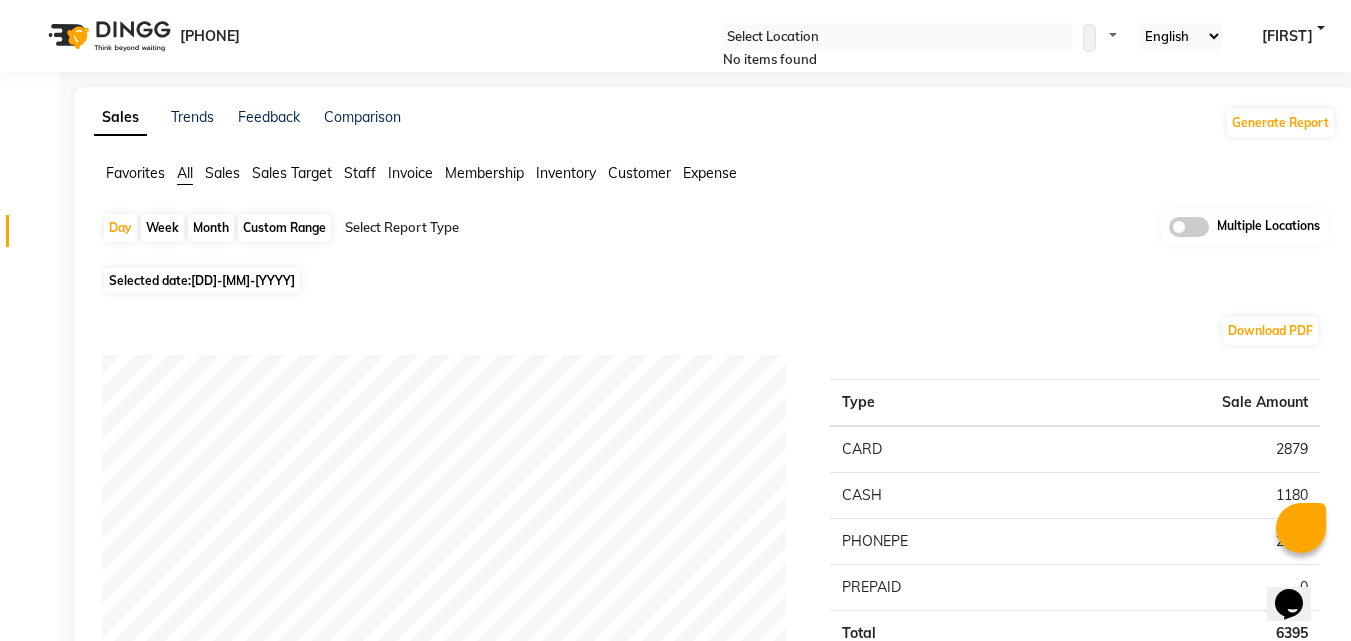 click on "08047224946 Select Location No items found  WhatsApp Status  ✕ Status:  Disconnected Most Recent Message: 28-03-2025     11:06 AM Recent Service Activity: 28-03-2025     11:03 AM  08047224946 Whatsapp Settings Default Panel My Panel English ENGLISH Español العربية मराठी हिंदी ગુજરાતી தமிழ் 中文 Notifications nothing to show Prashant Manage Profile Change Password Sign out  Version:3.14.0   Calendar  Invoice  Clients  Reports  Settings Completed InProgress Upcoming Dropped Tentative Check-In Confirm Bookings Generate Report Segments Page Builder Sales Trends Feedback Comparison Generate Report Favorites All Sales Sales Target Staff Invoice Membership Inventory Customer Expense  Day   Week   Month   Custom Range  Select Report Type Multiple Locations Selected date:  01-07-2025  Download PDF Payment mode Type Sale Amount CARD 2879 CASH 1180 PHONEPE 2336 PREPAID 0 Total 6395 Staff summary Type Sale Amount Yaimi 4212 Rohit Pedicurist 2183 Jitram T 0" at bounding box center (675, 1373) 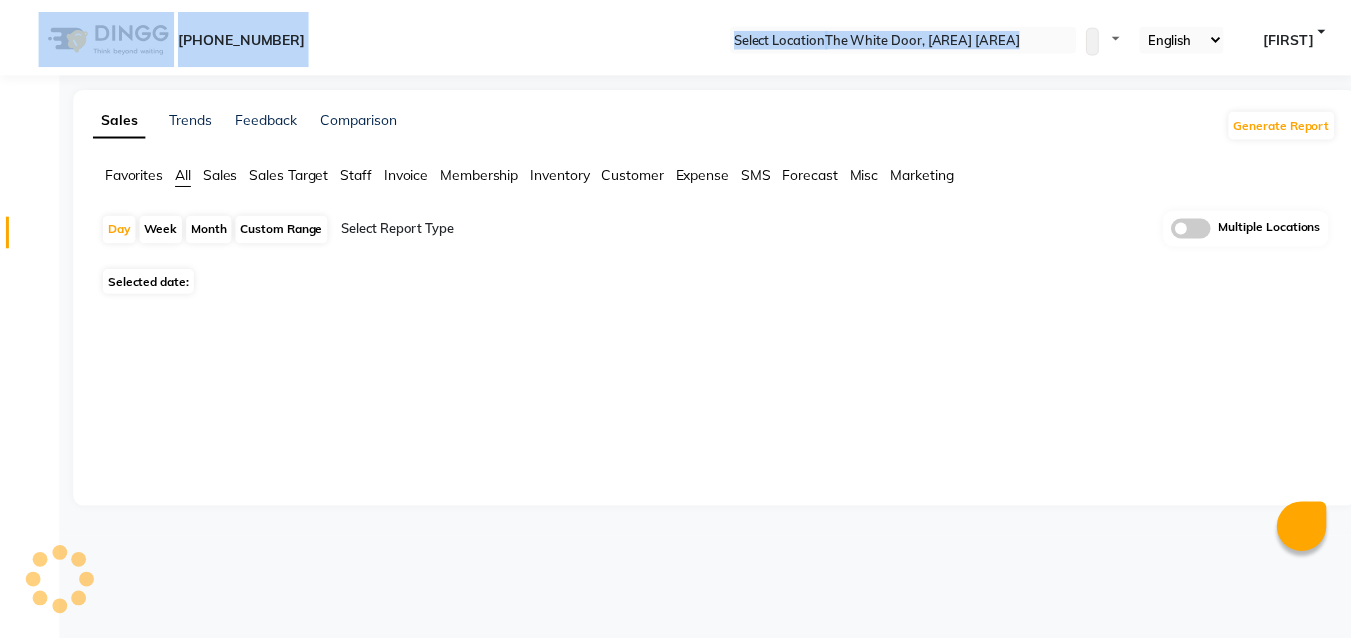 scroll, scrollTop: 0, scrollLeft: 0, axis: both 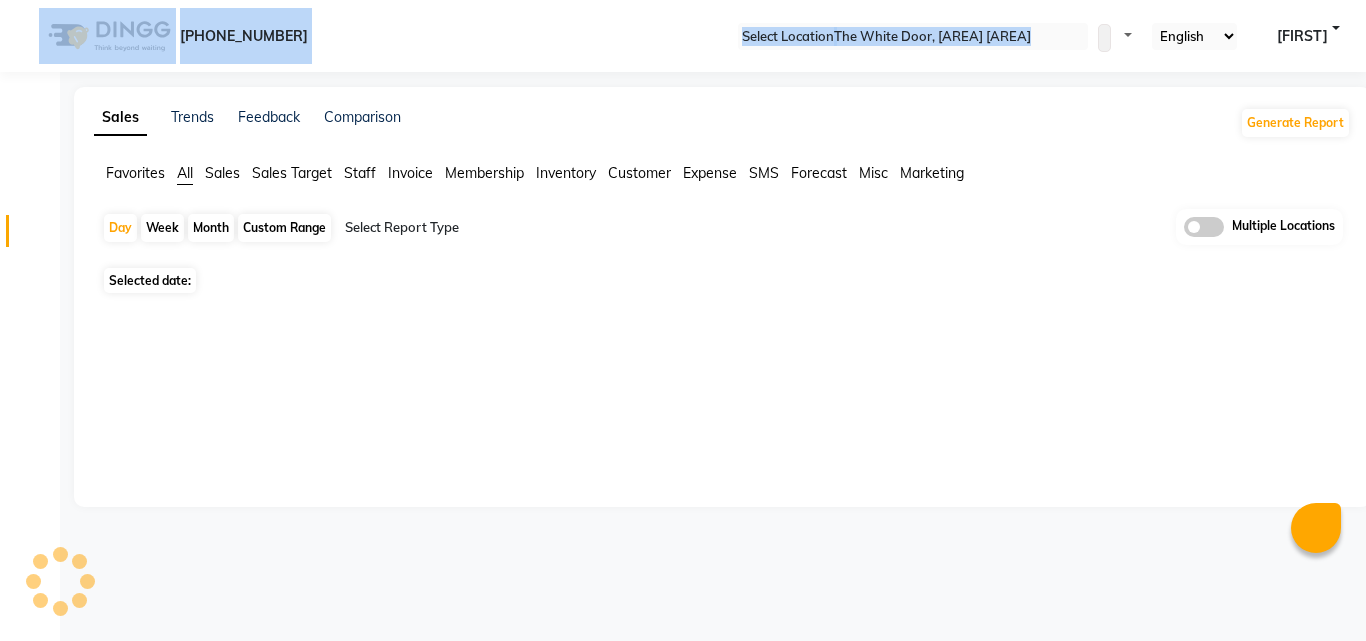 click on "08047224946 Select Location × The White Door, Bandra West  WhatsApp Status  ✕ Status:  Disconnected Most Recent Message: 28-03-2025     11:06 AM Recent Service Activity: 28-03-2025     11:03 AM  08047224946 Whatsapp Settings Default Panel My Panel English ENGLISH Español العربية मराठी हिंदी ગુજરાતી தமிழ் 中文 Notifications nothing to show Prashant Manage Profile Change Password Sign out  Version:3.14.0  ☀ THE WHITE DOOR(HO), Bandra ☀ The White Door, Bandra West ☀ The White Door, Worli  Calendar  Invoice  Clients  Reports  Settings Completed InProgress Upcoming Dropped Tentative Check-In Confirm Bookings Generate Report Segments Page Builder Sales Trends Feedback Comparison Generate Report Favorites All Sales Sales Target Staff Invoice Membership Inventory Customer Expense SMS Forecast Misc Marketing  Day   Week   Month   Custom Range  Select Report Type Multiple Locations Selected date:    ★ Mark as Favorite Save to Personal Favorites:" at bounding box center [683, 320] 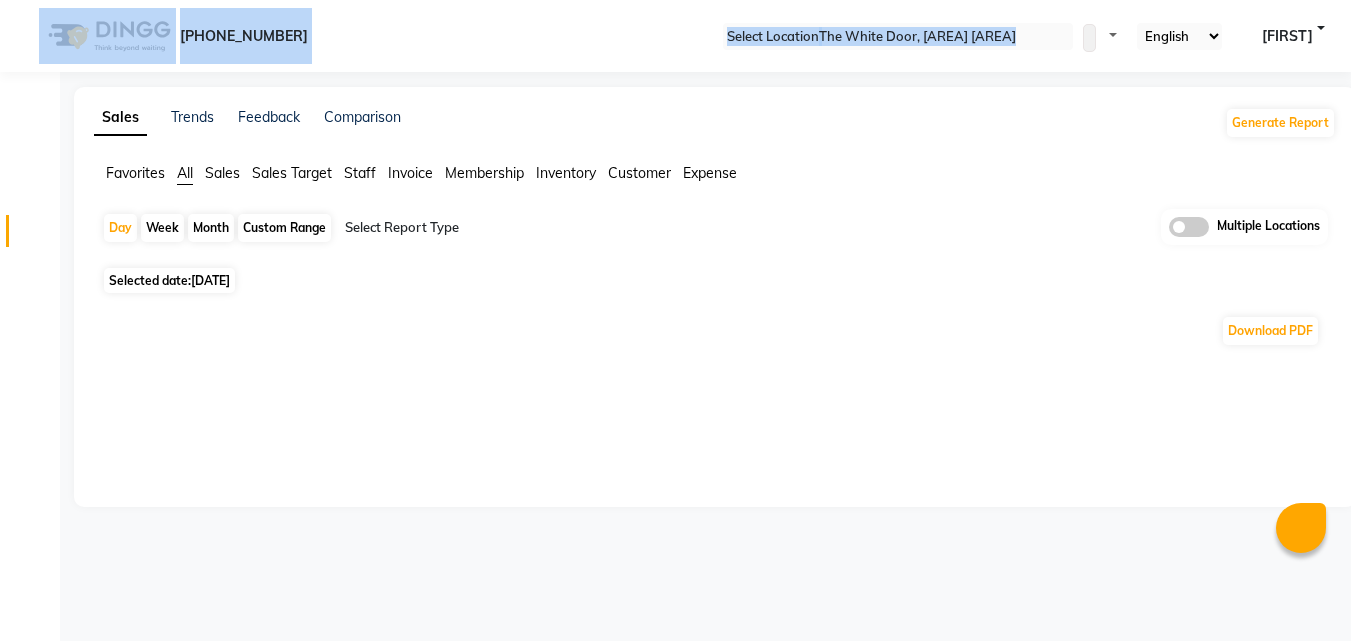 click at bounding box center (898, 37) 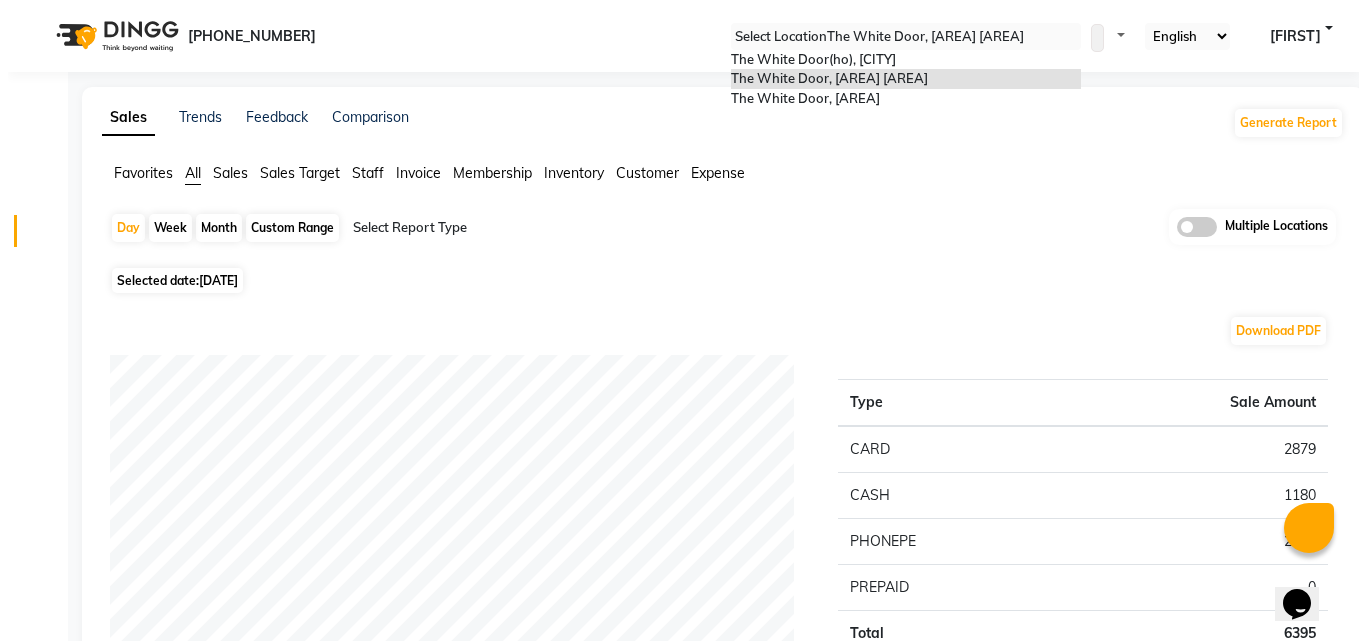 scroll, scrollTop: 0, scrollLeft: 0, axis: both 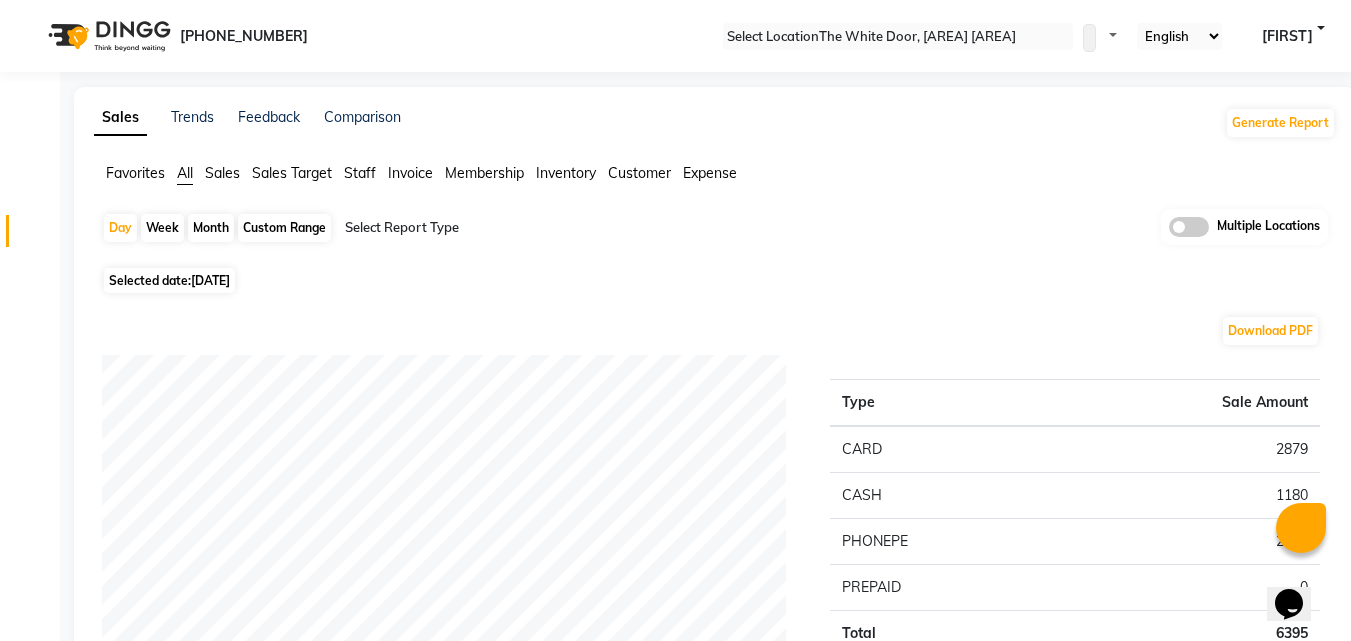 click on "Invoice" at bounding box center [135, 173] 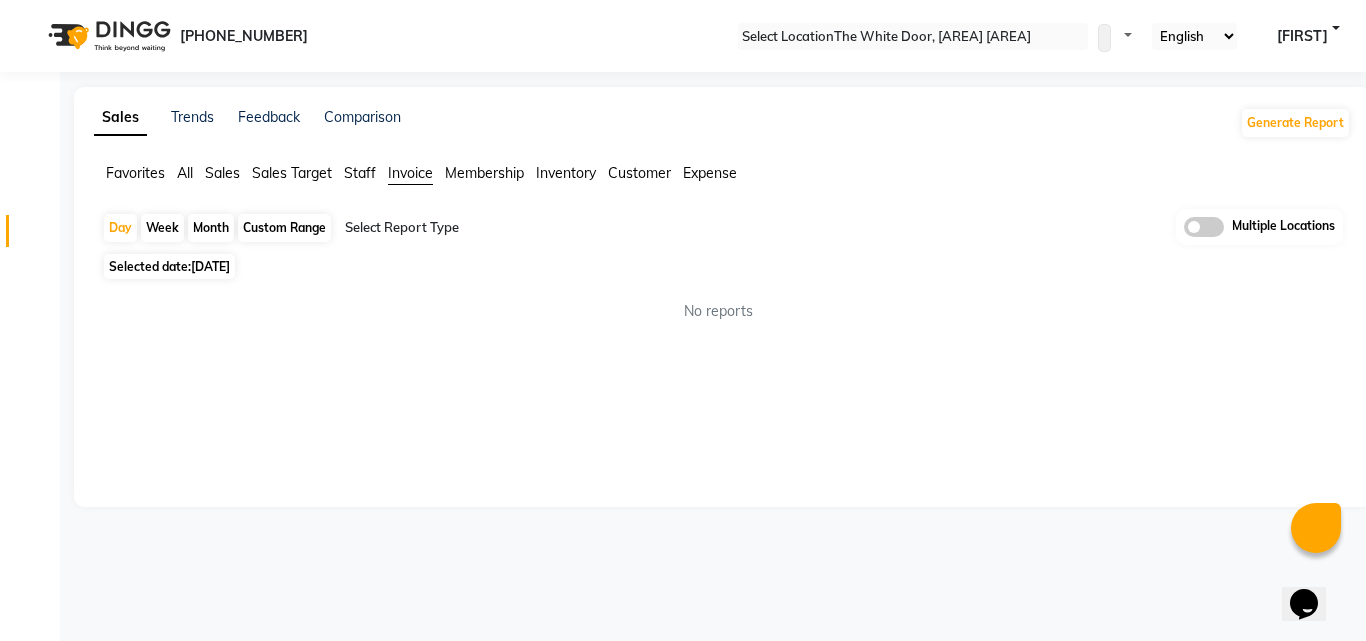 click on "Month" at bounding box center [211, 228] 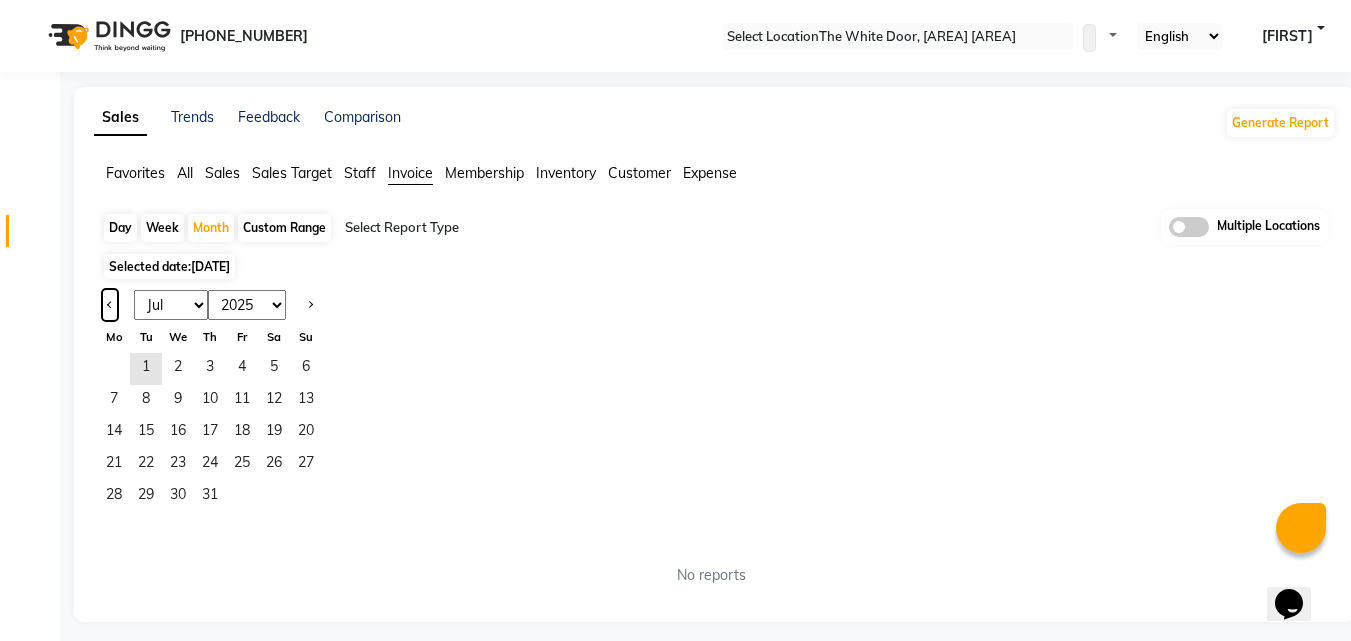 click at bounding box center [110, 305] 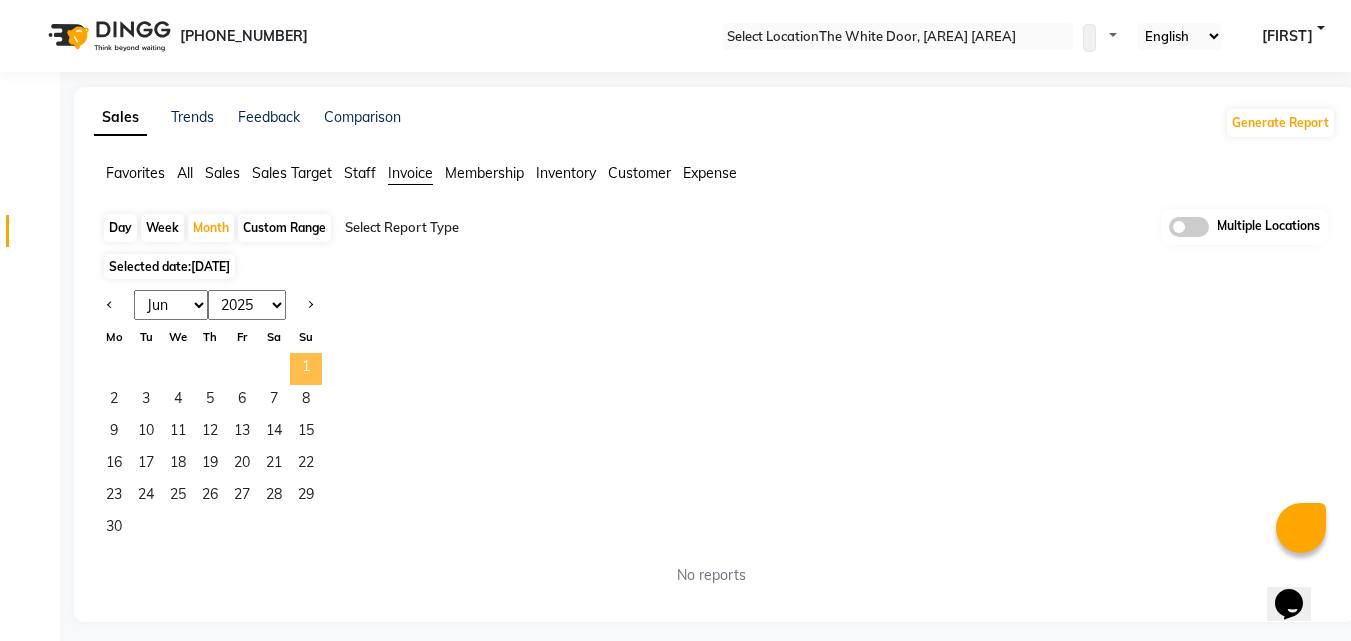 click on "1" at bounding box center (306, 369) 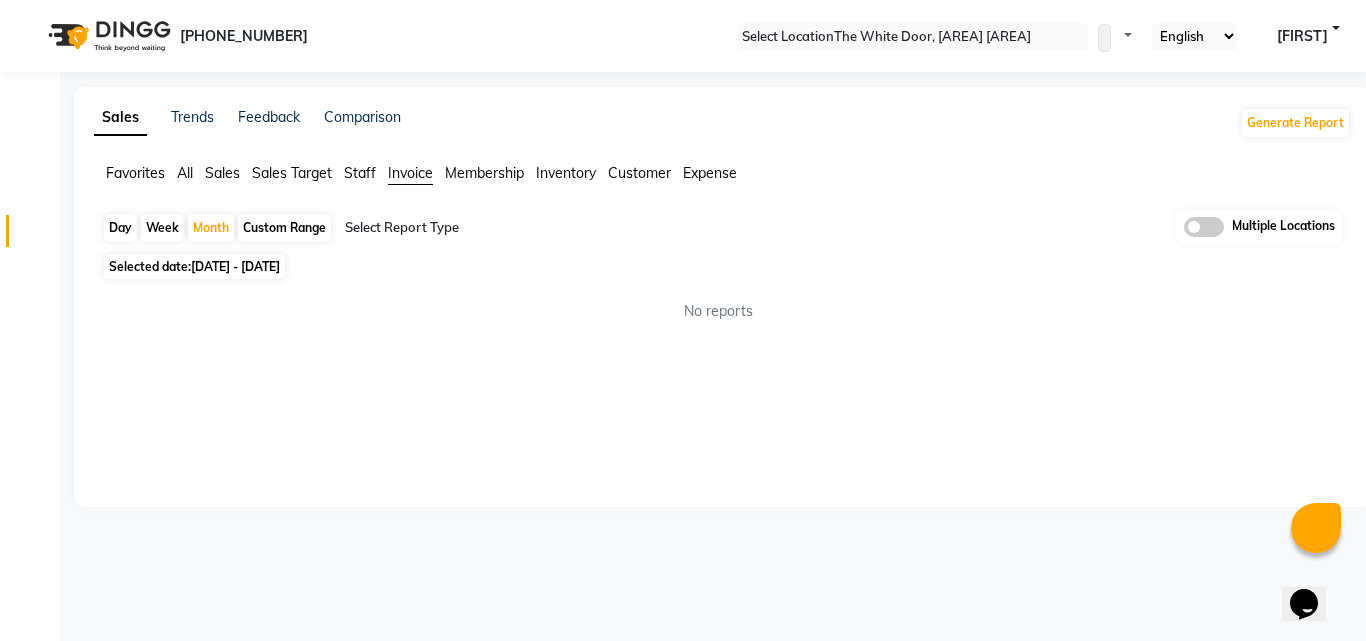 click at bounding box center [516, 228] 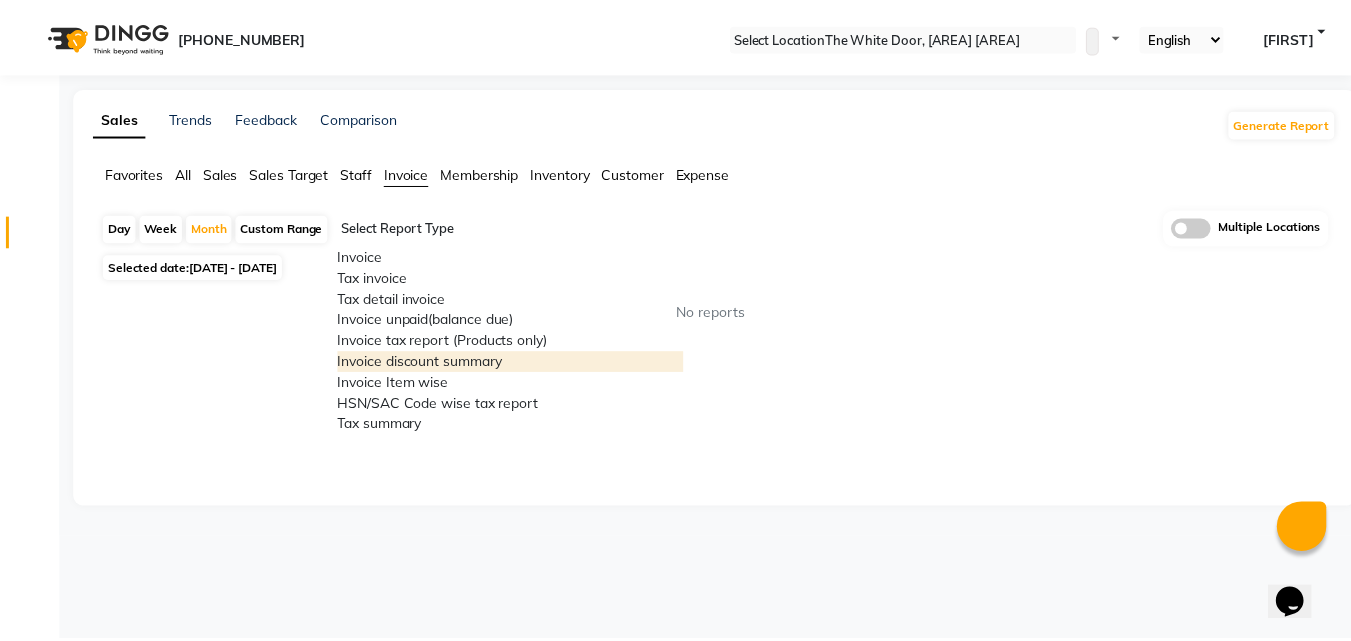 scroll, scrollTop: 120, scrollLeft: 0, axis: vertical 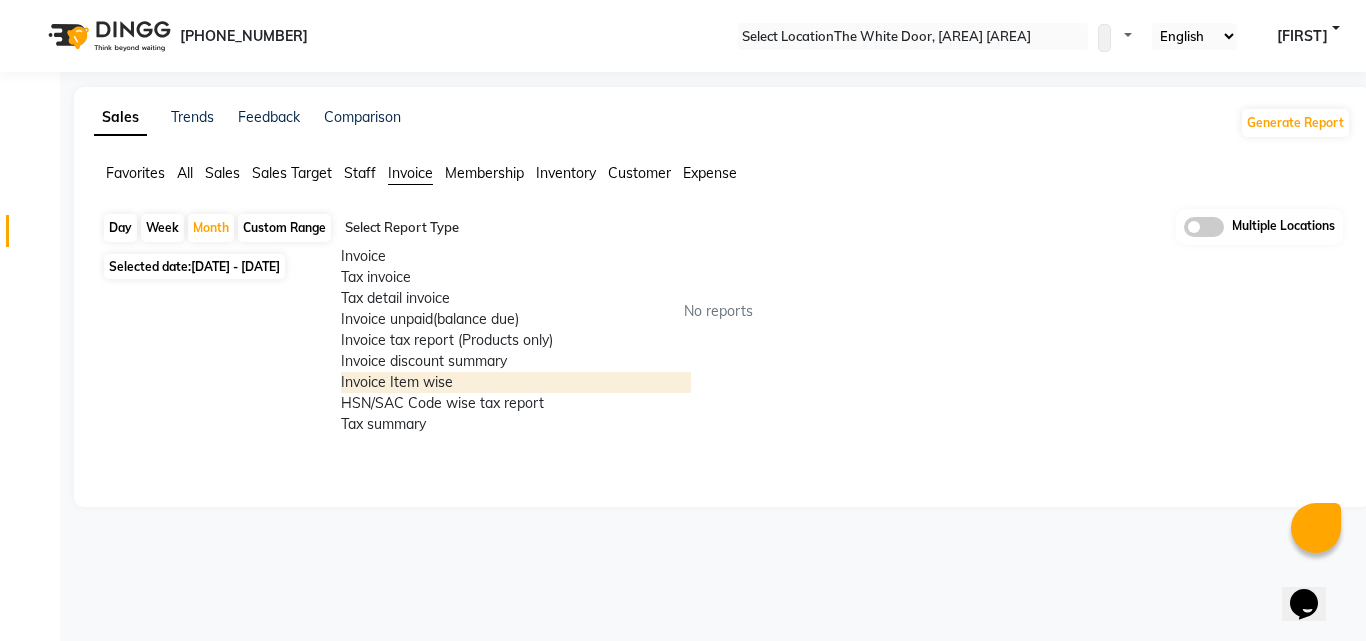 click on "Invoice Item wise" at bounding box center (516, 382) 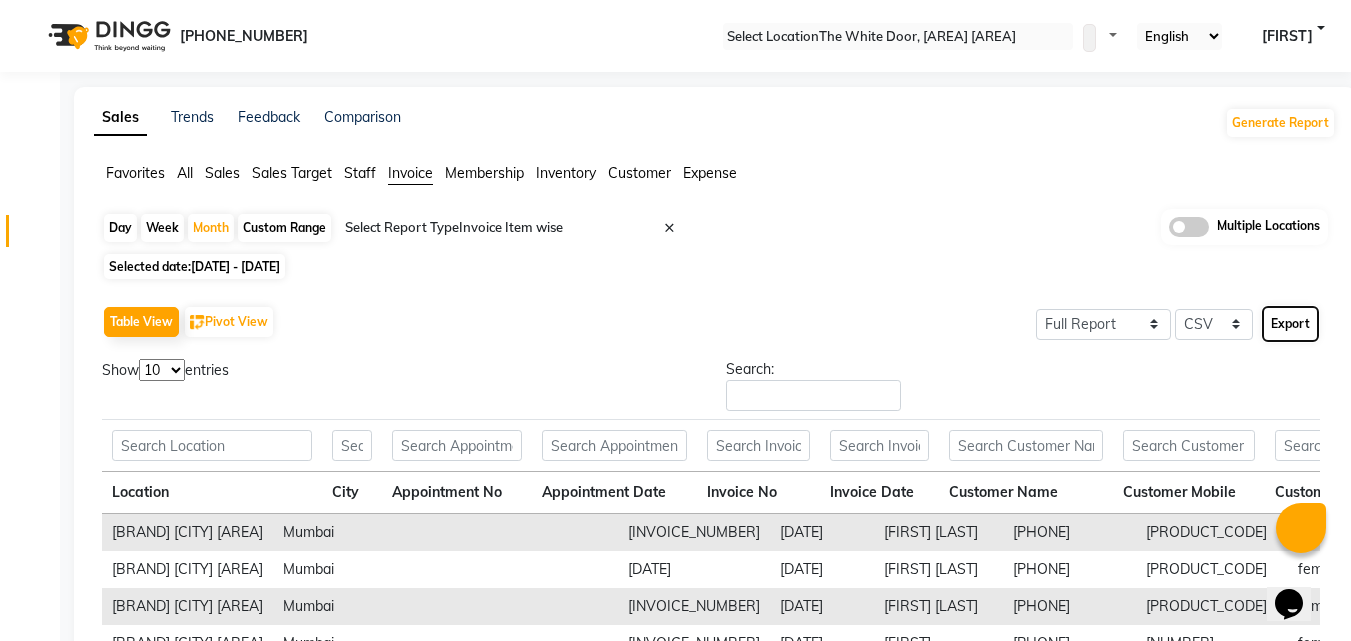 click on "Export" at bounding box center [1290, 324] 